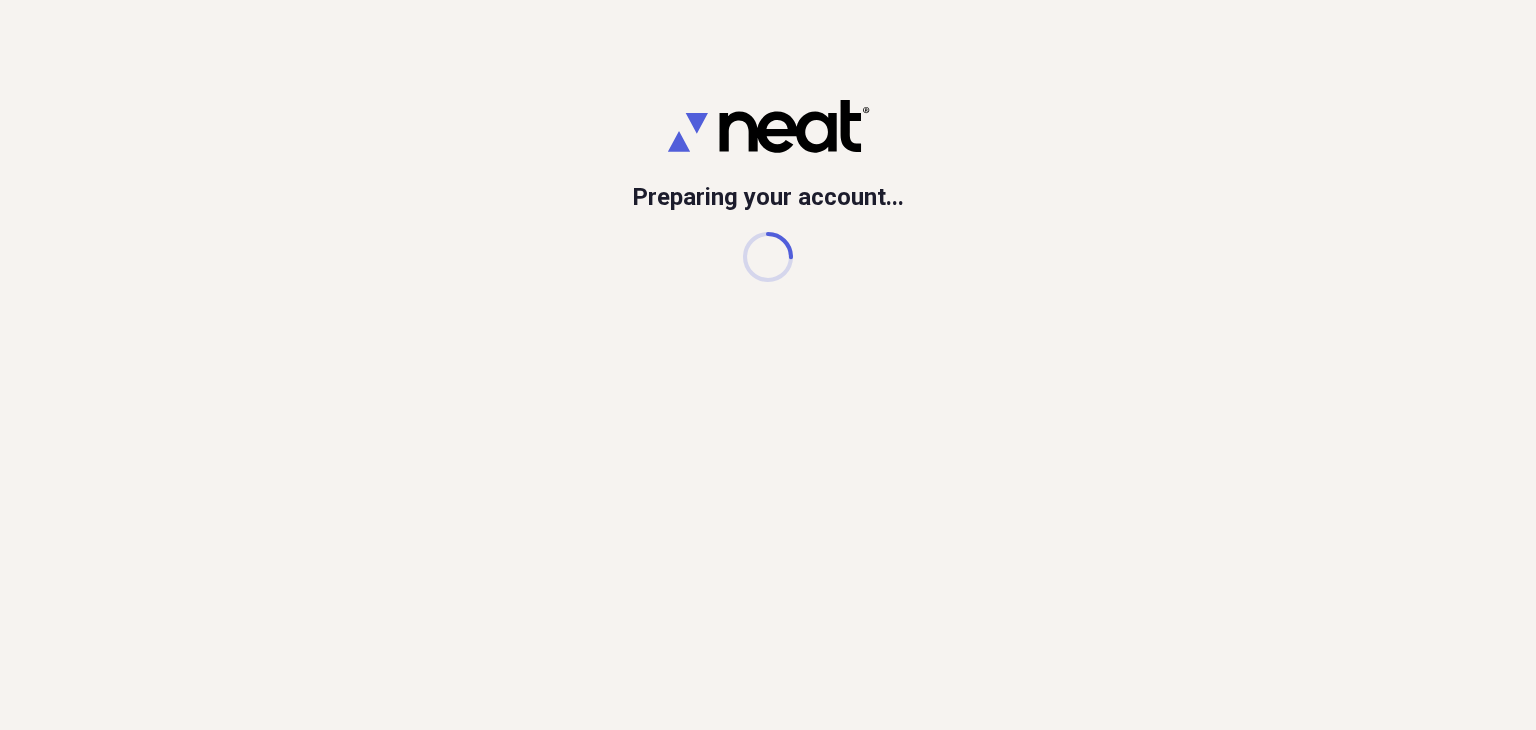 scroll, scrollTop: 0, scrollLeft: 0, axis: both 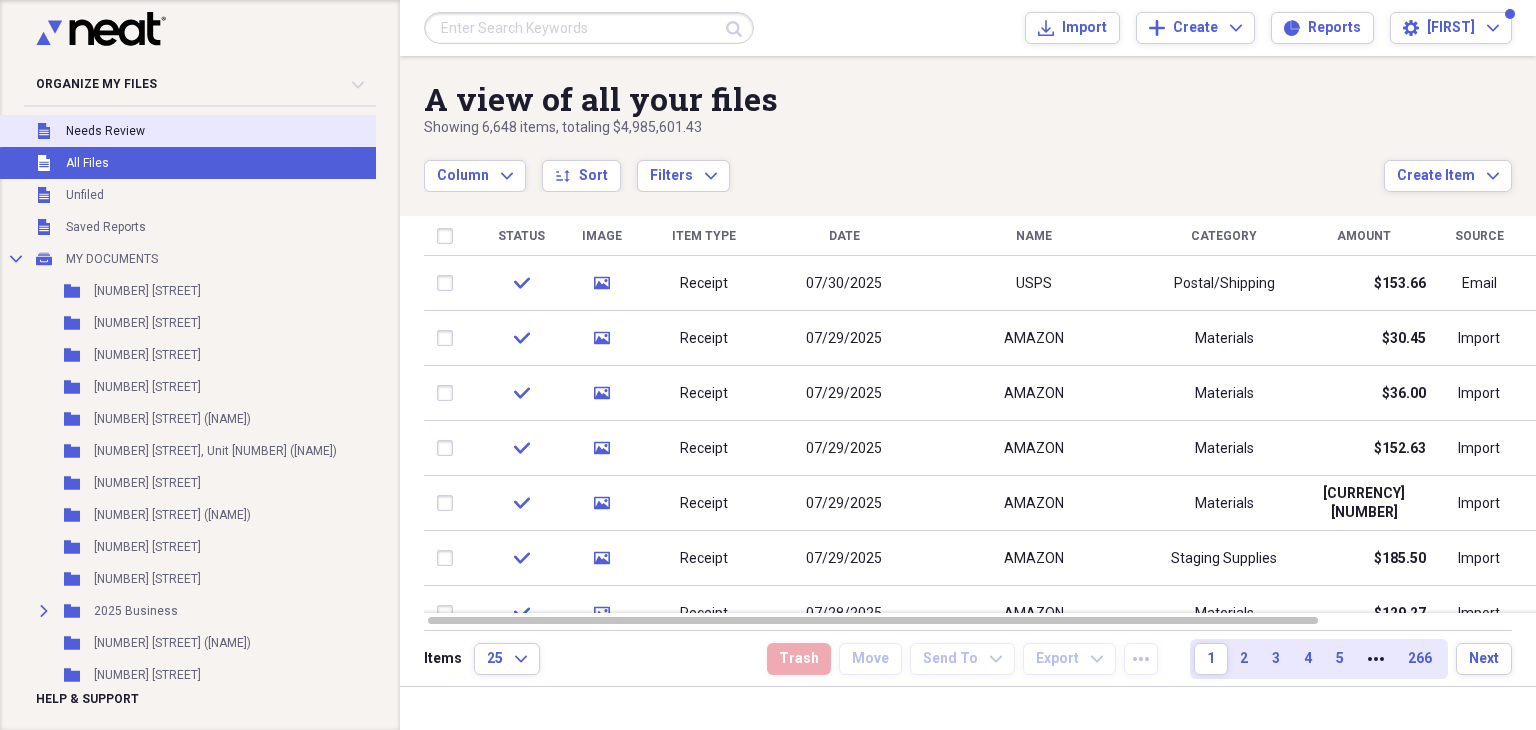 click on "Needs Review" at bounding box center (105, 131) 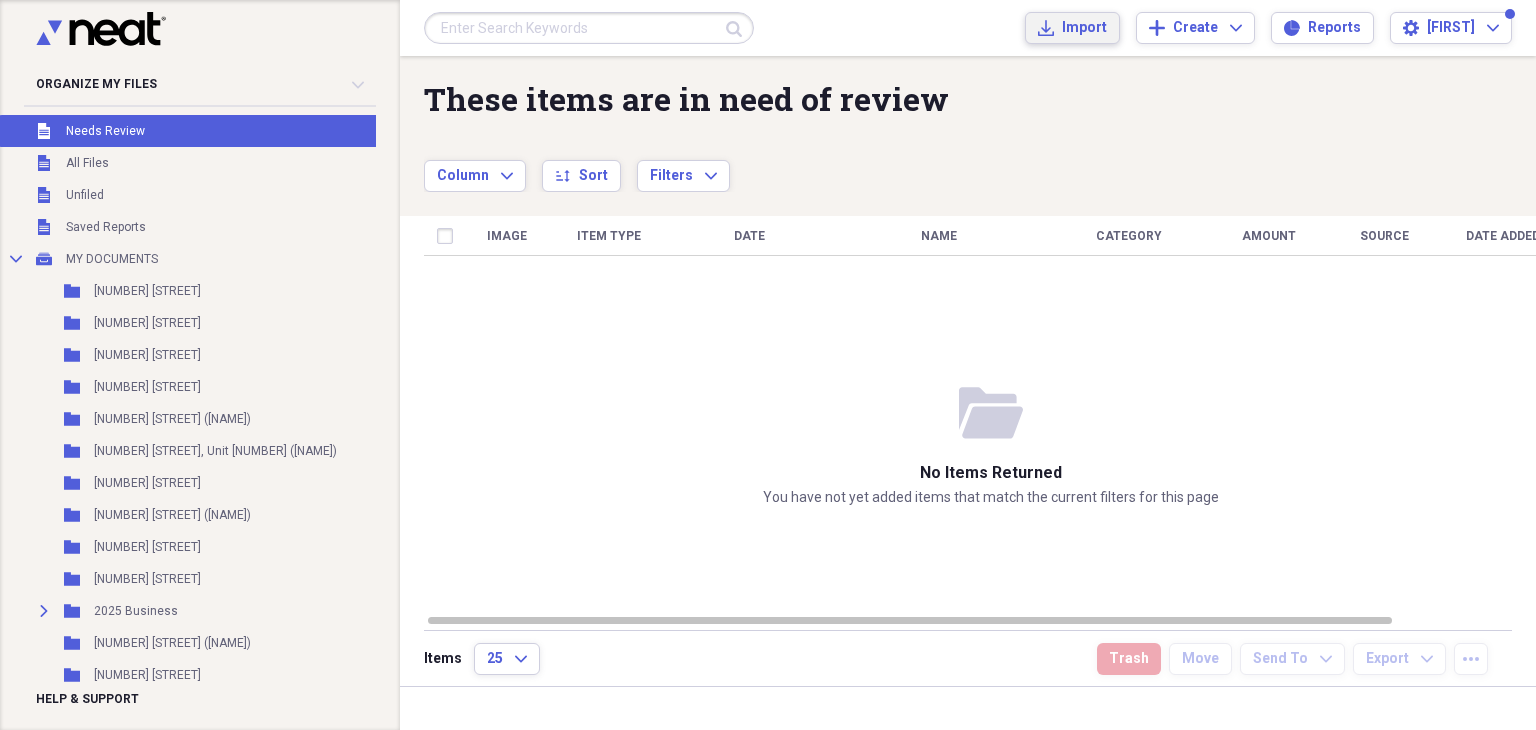 click on "Import" at bounding box center (1084, 28) 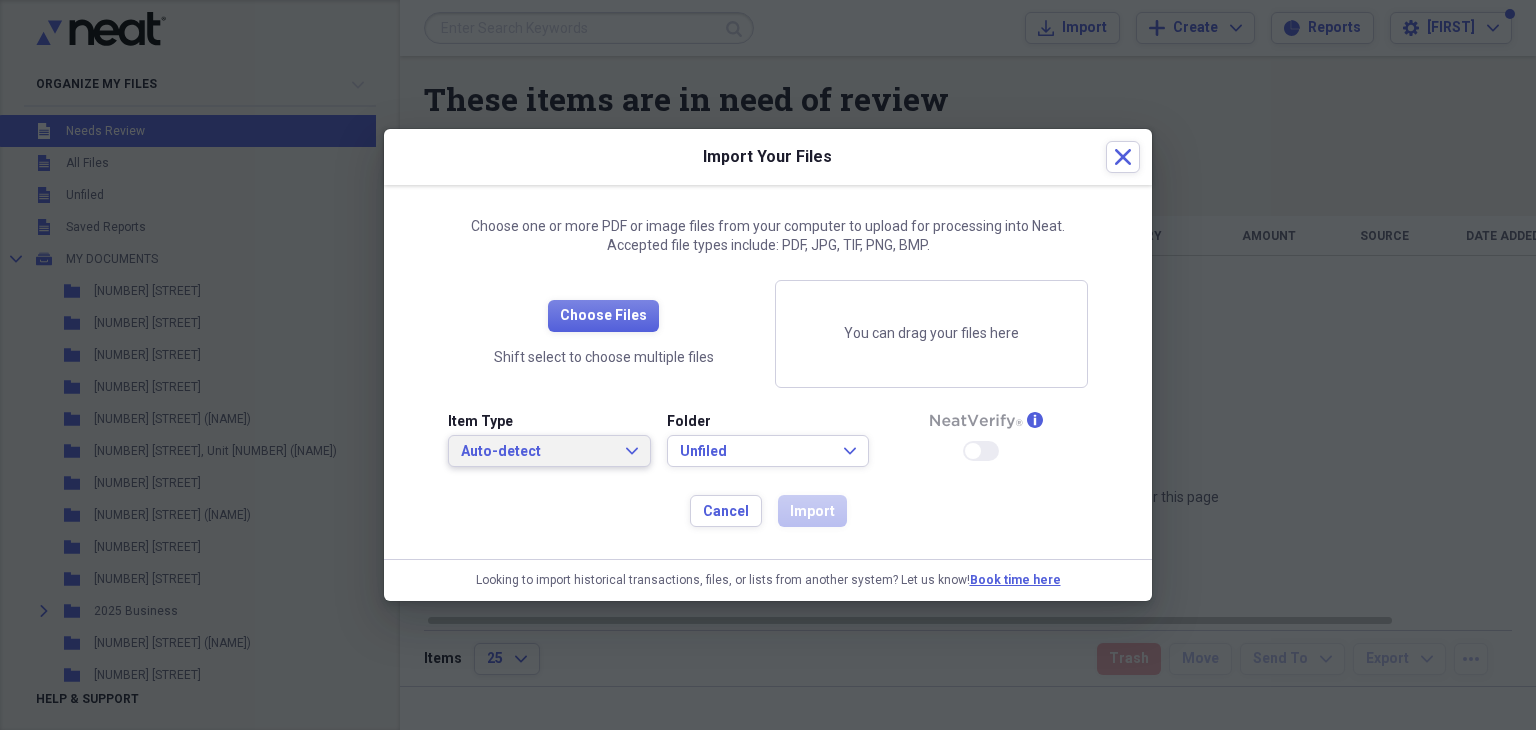 click on "Auto-detect" at bounding box center (537, 452) 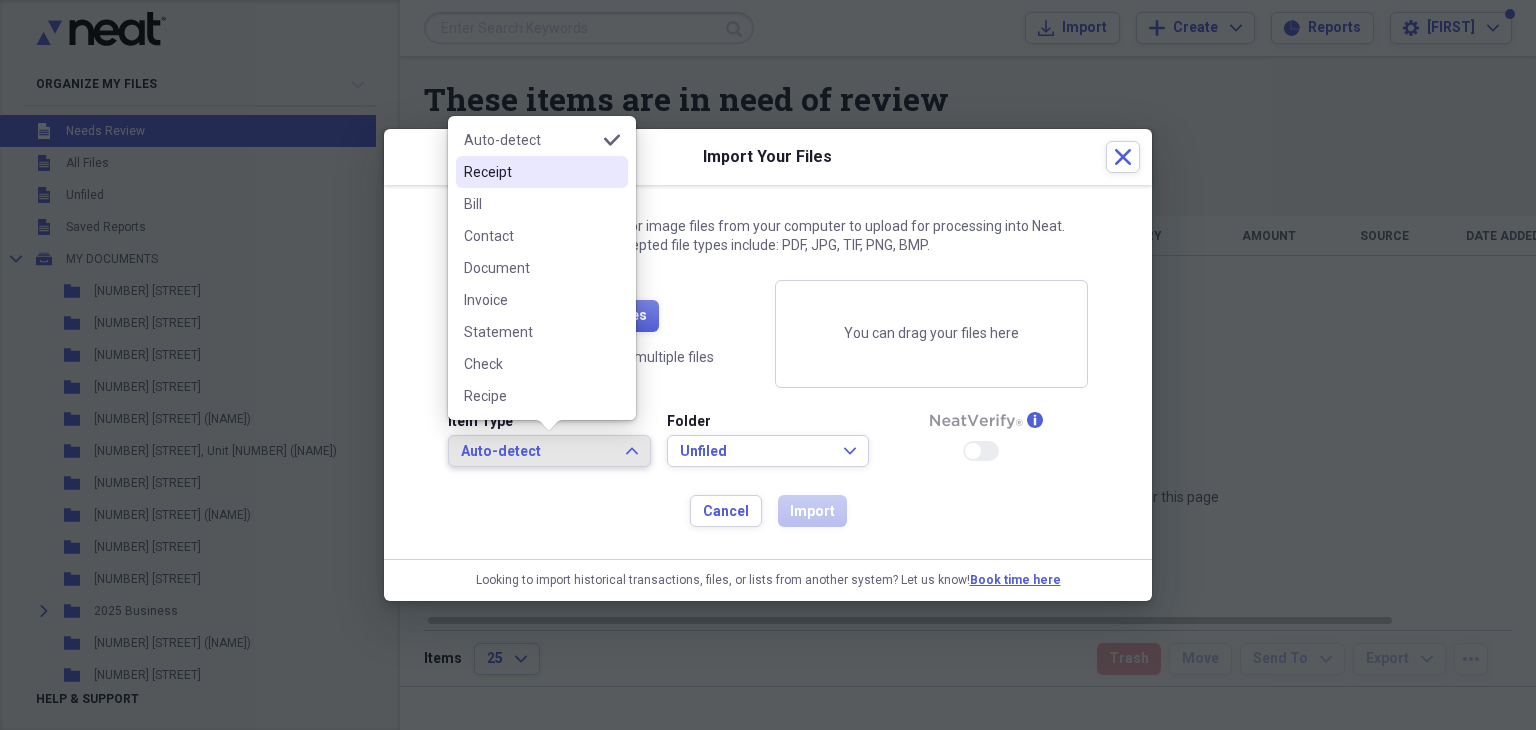 click on "Receipt" at bounding box center [530, 172] 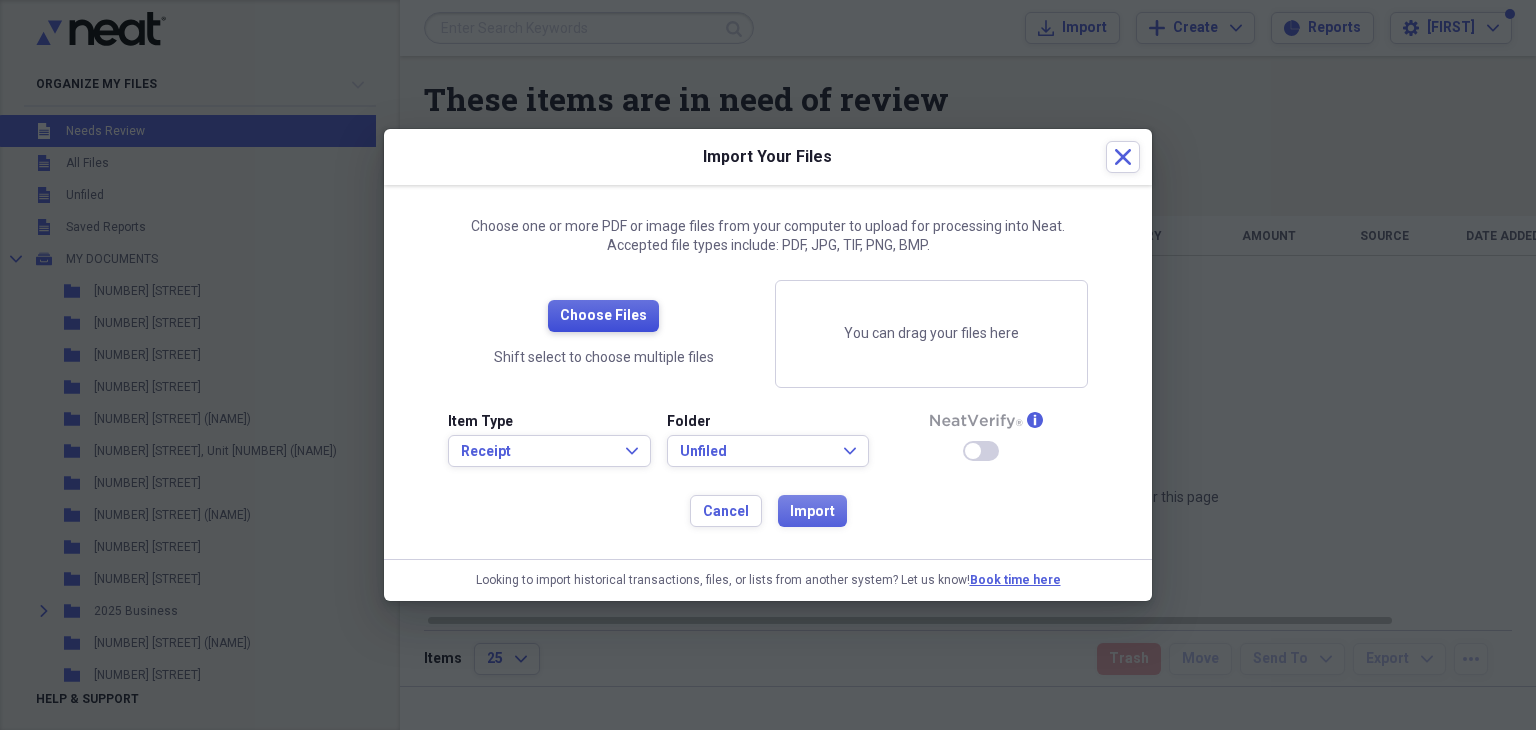 click on "Choose Files" at bounding box center [603, 316] 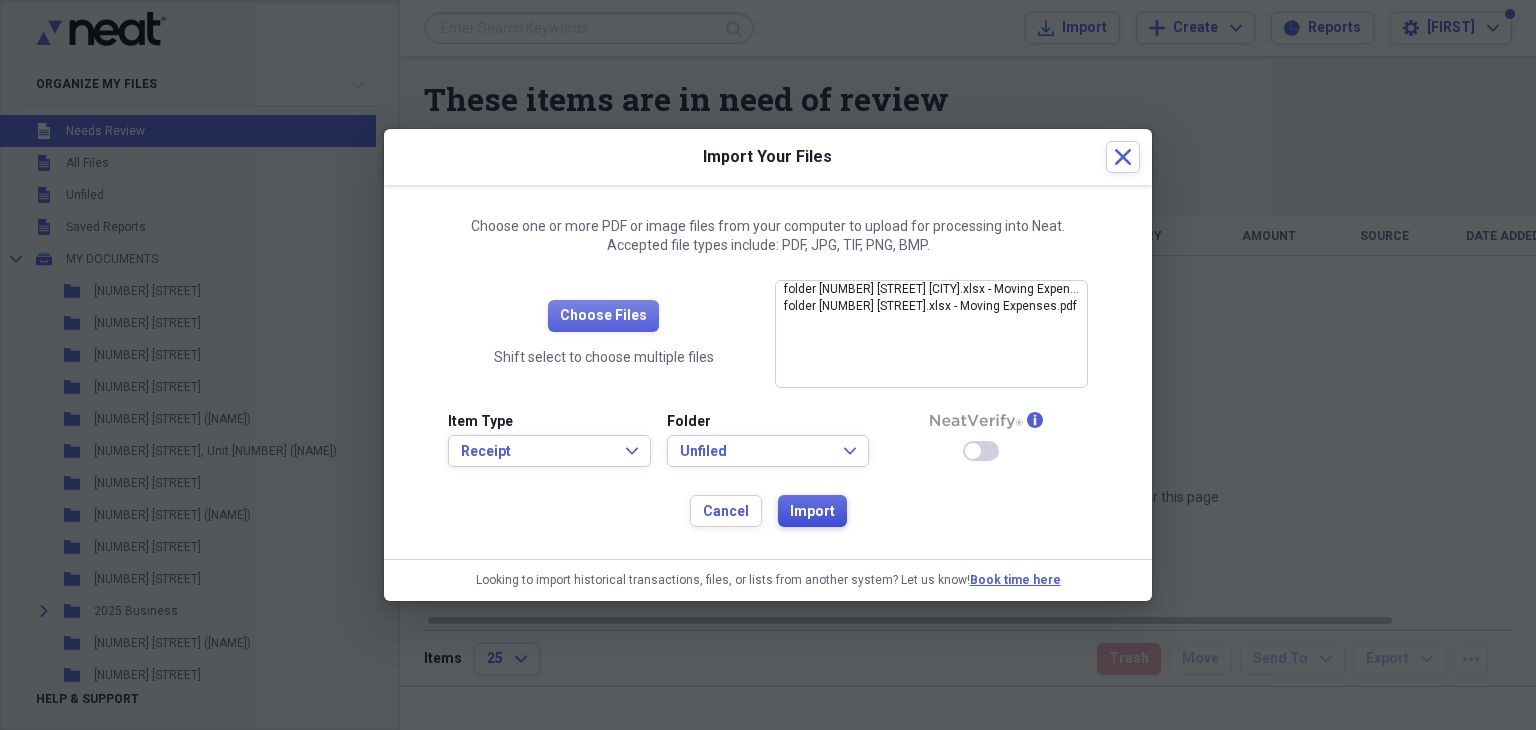 click on "Import" at bounding box center [812, 512] 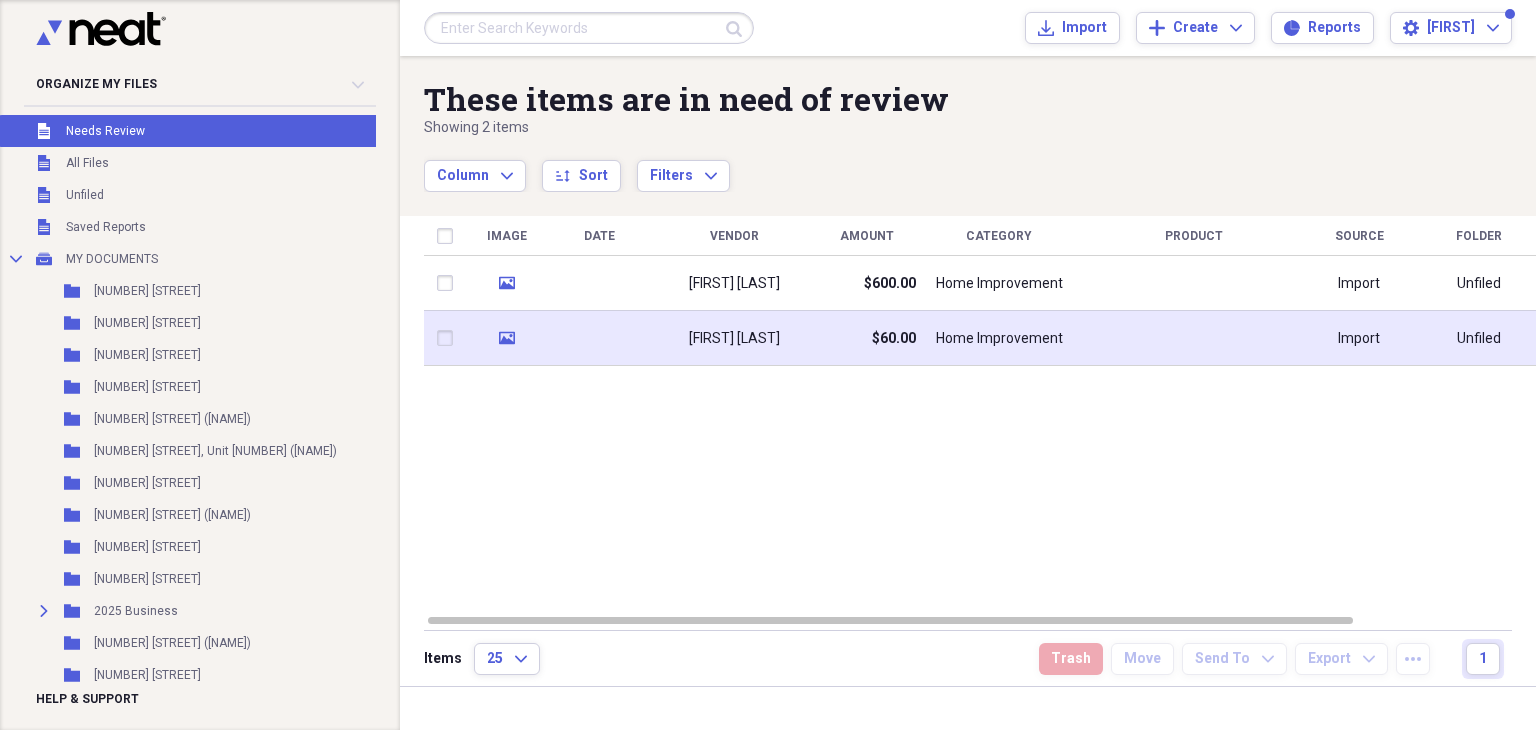 click on "$60.00" at bounding box center [894, 339] 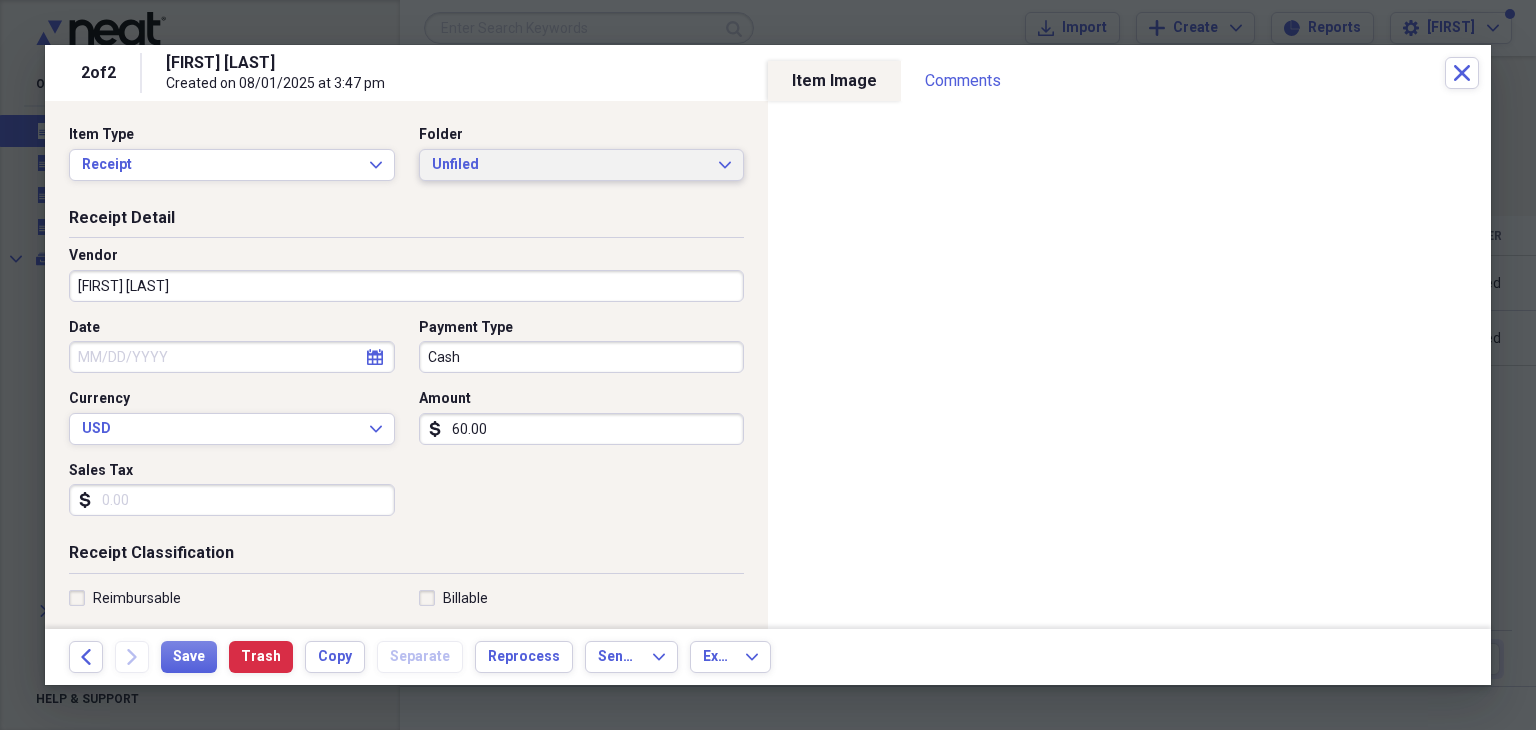 click on "Unfiled" at bounding box center (570, 165) 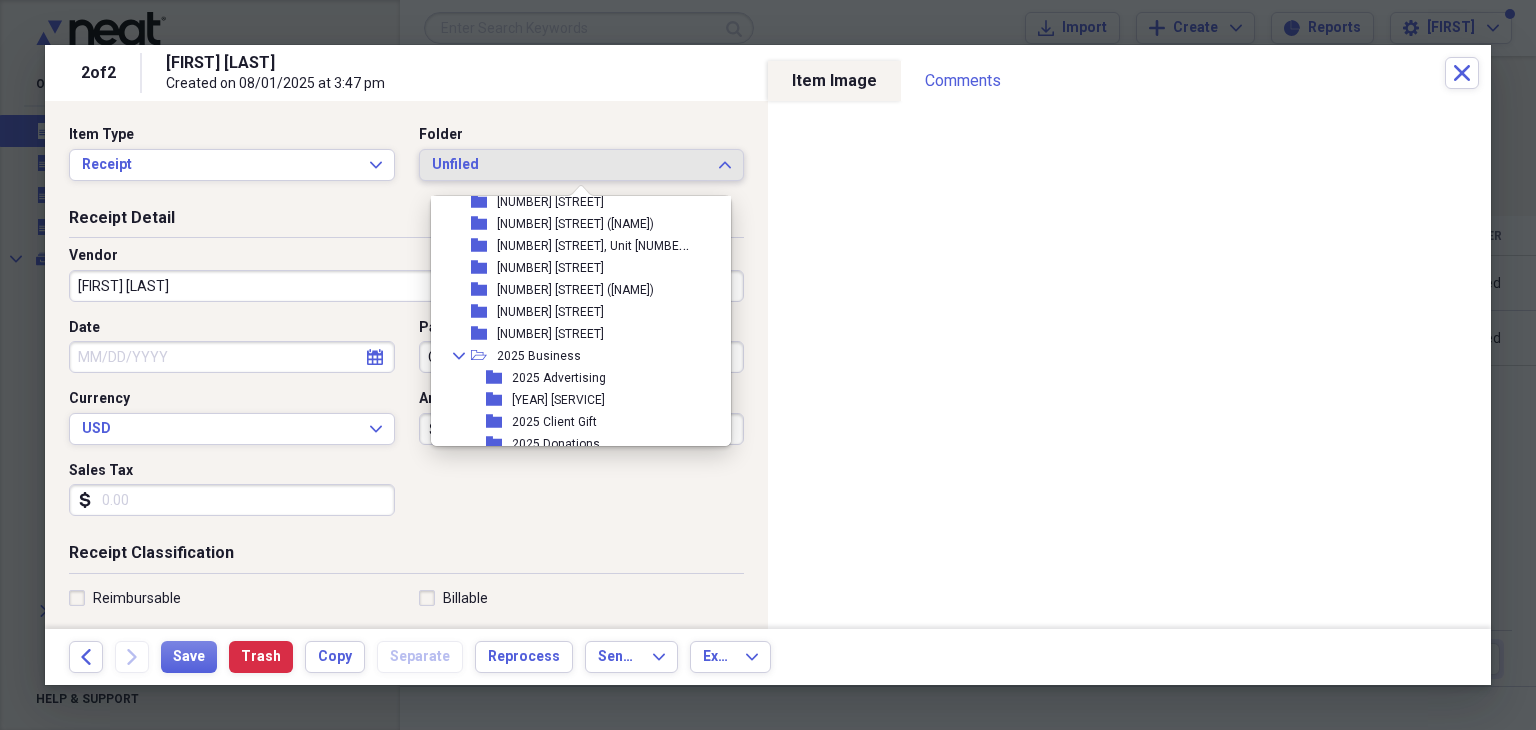 scroll, scrollTop: 132, scrollLeft: 0, axis: vertical 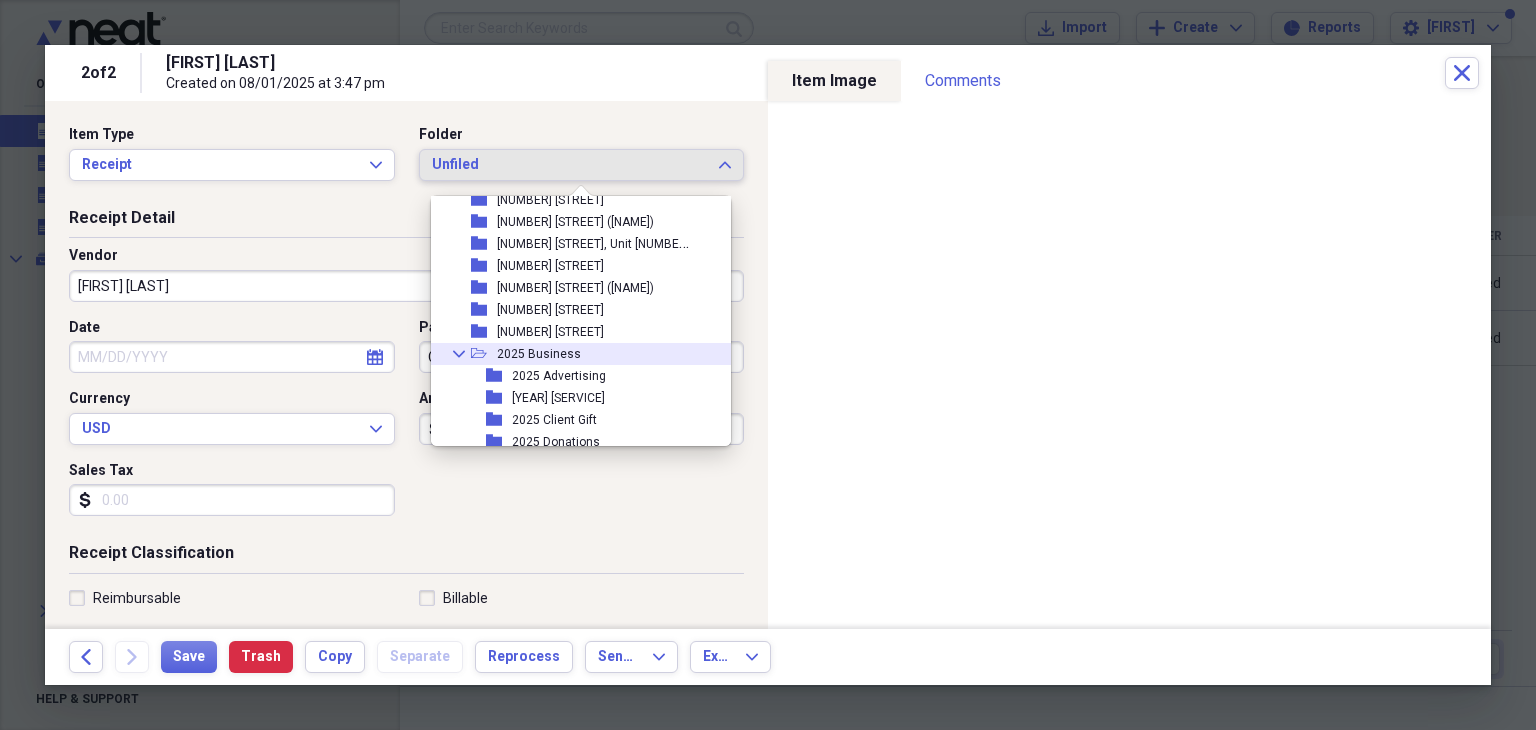 click on "Collapse" 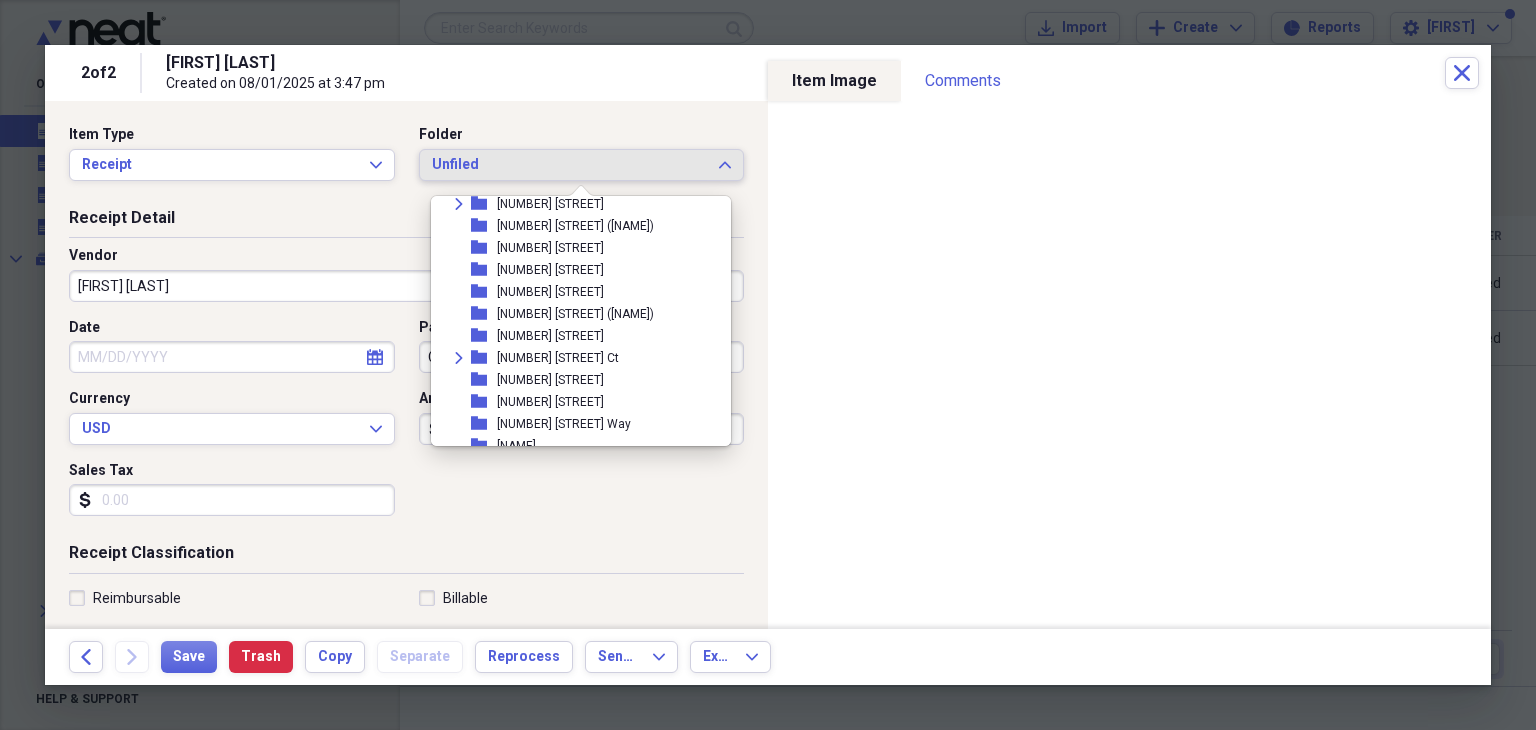 scroll, scrollTop: 878, scrollLeft: 0, axis: vertical 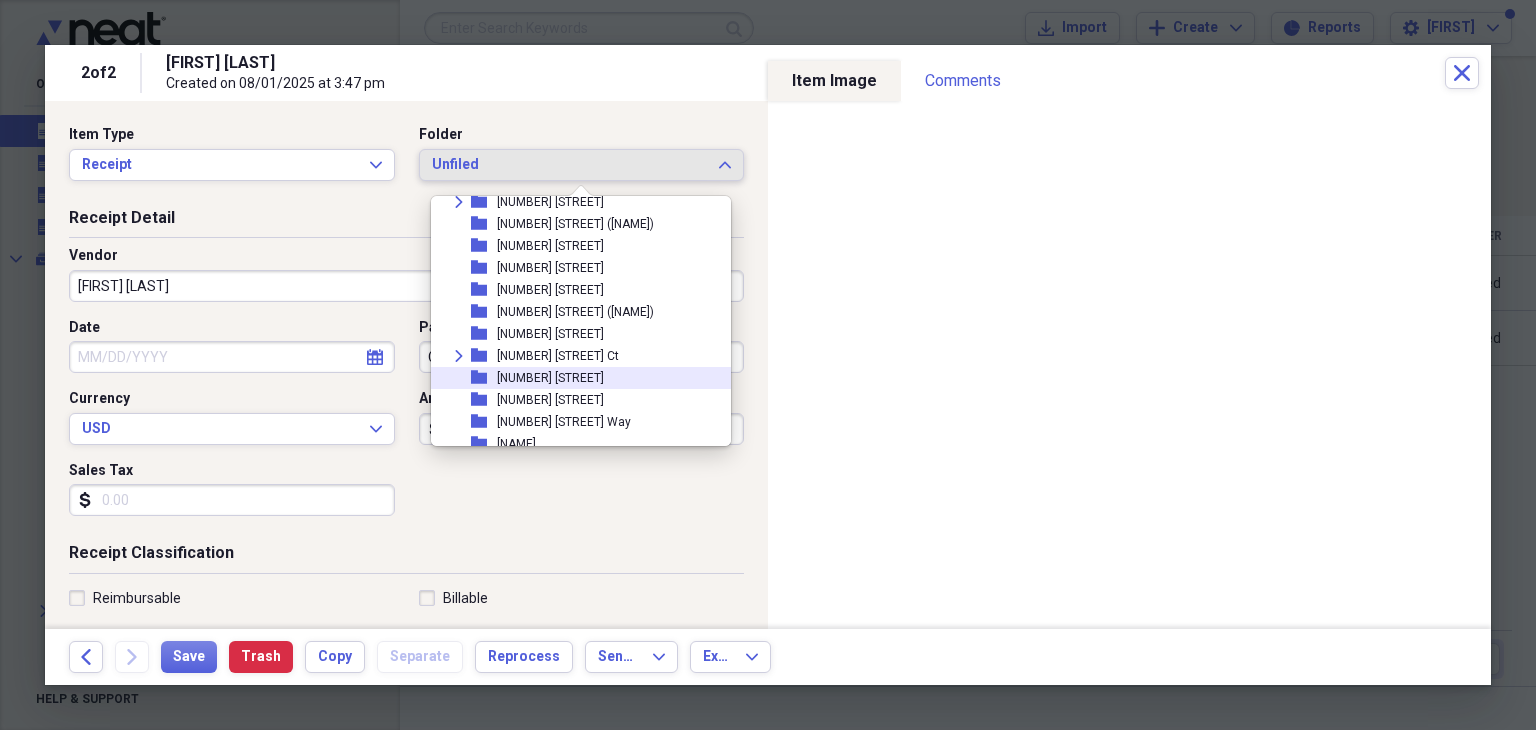 click on "[NUMBER] [STREET]" at bounding box center [550, 378] 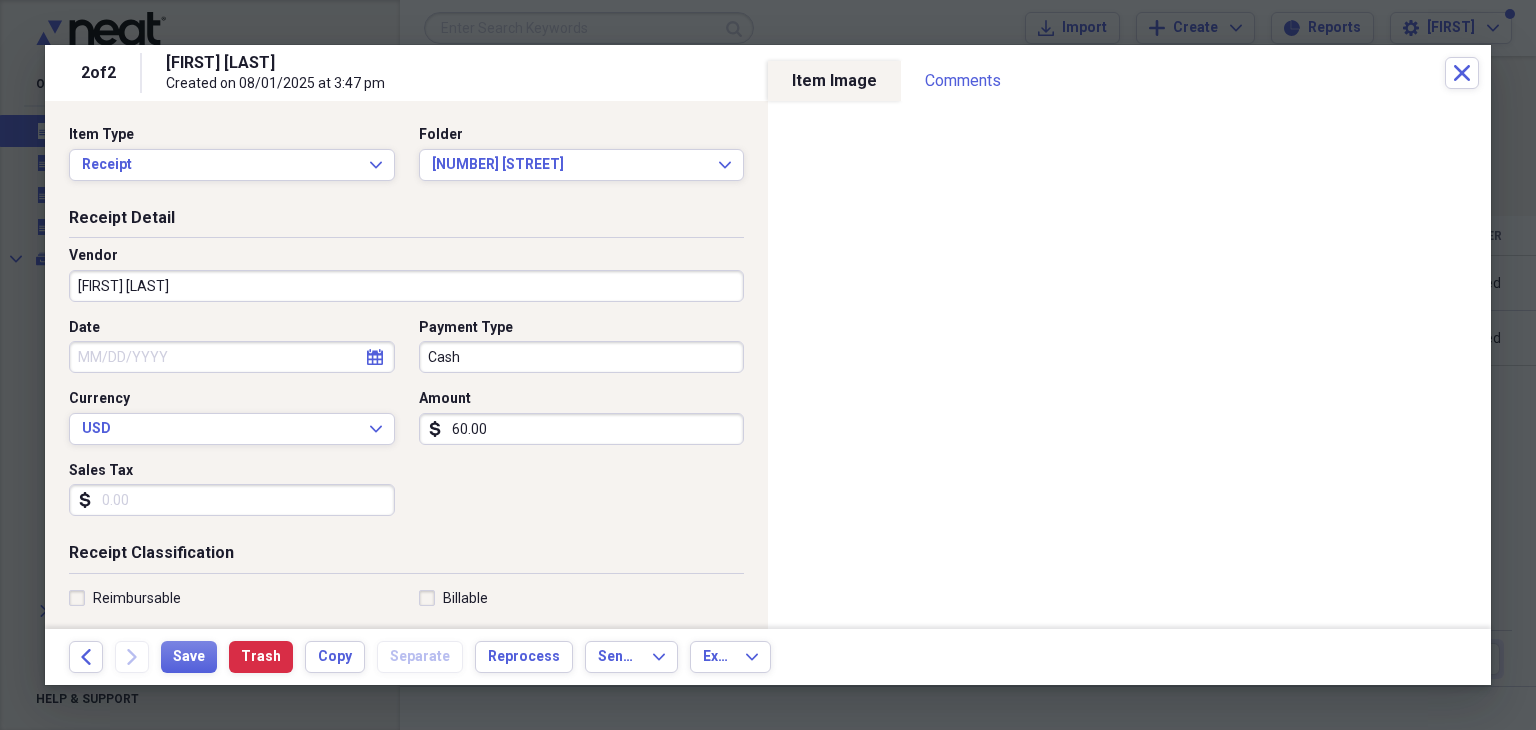 click on "Cash" at bounding box center [582, 357] 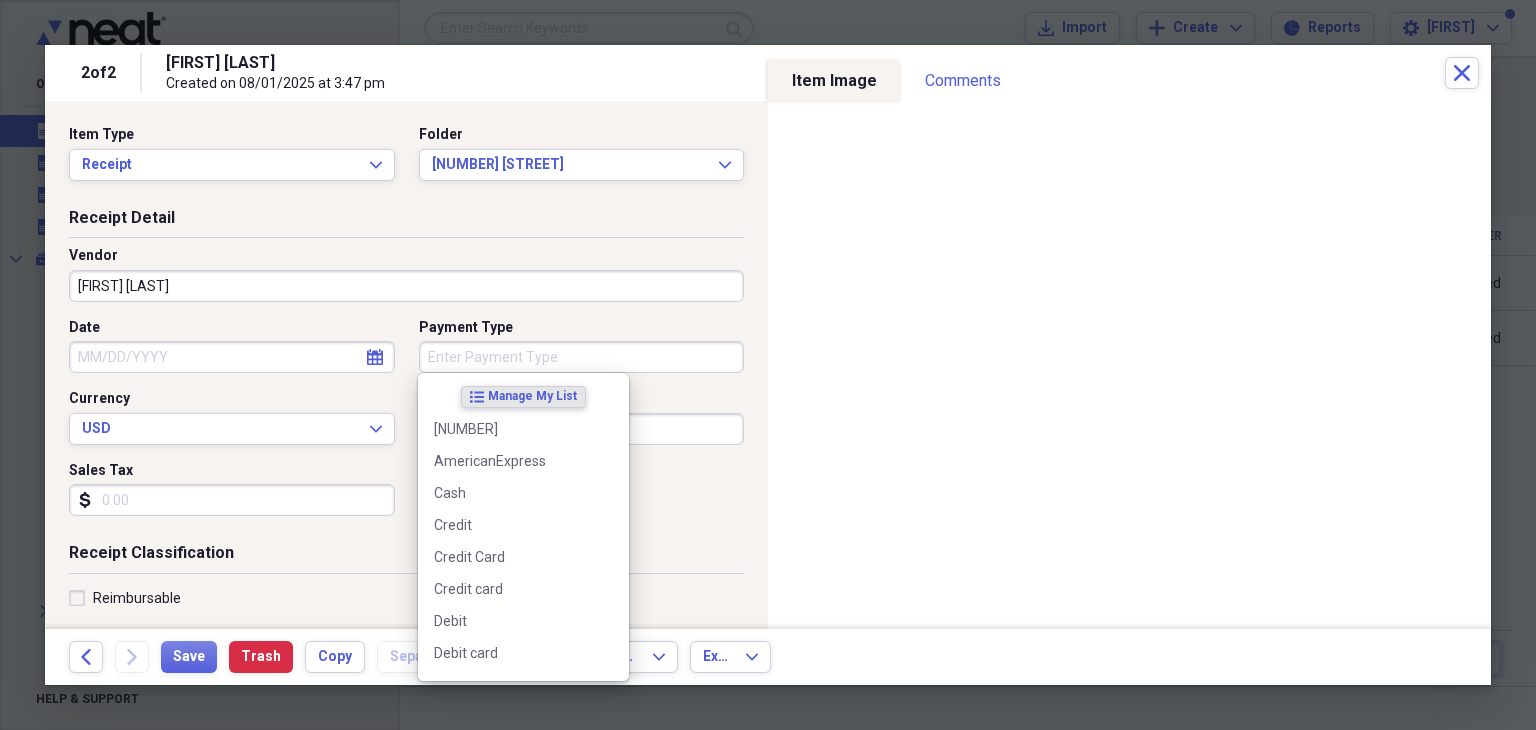 type 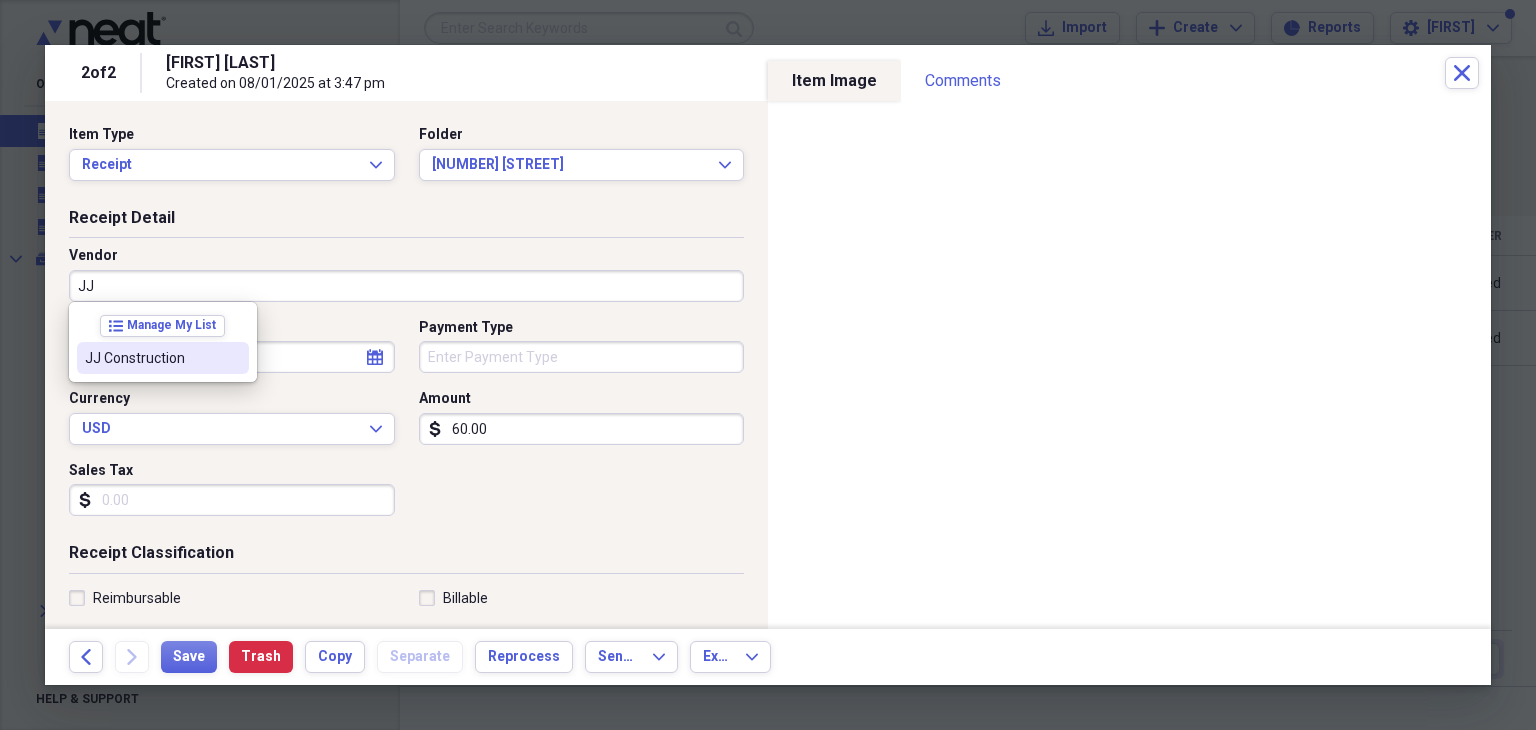 click on "JJ Construction" at bounding box center (151, 358) 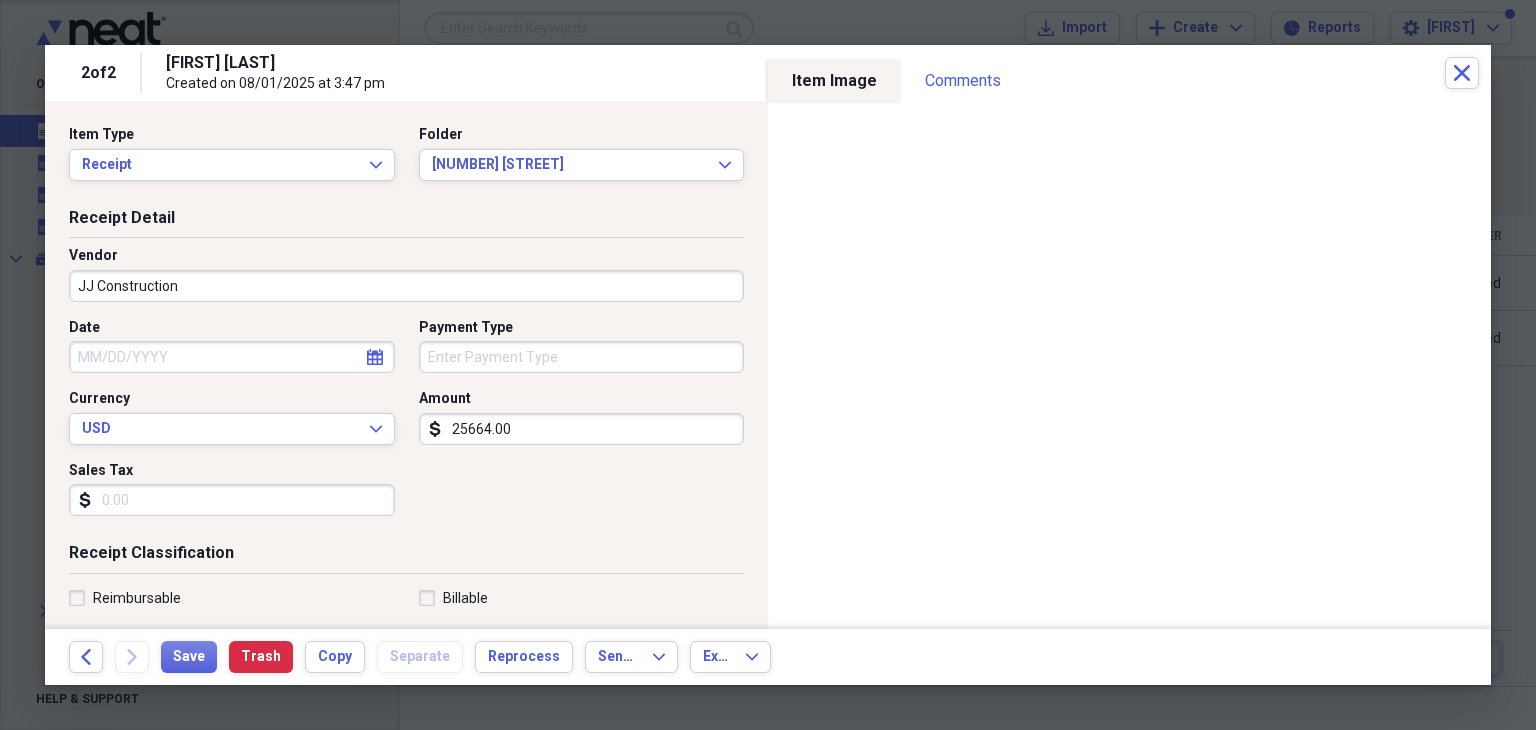 scroll, scrollTop: 3, scrollLeft: 0, axis: vertical 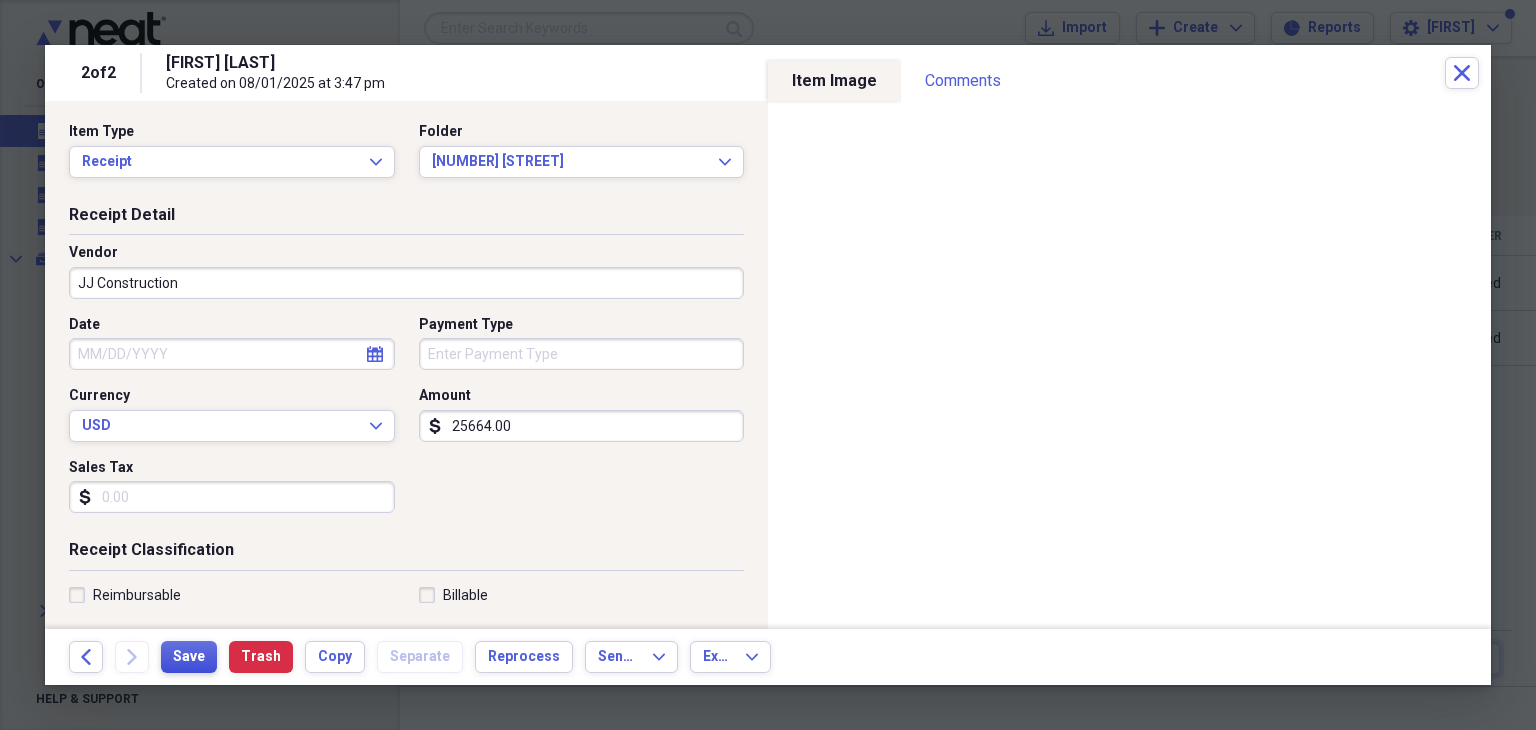 type on "25664.00" 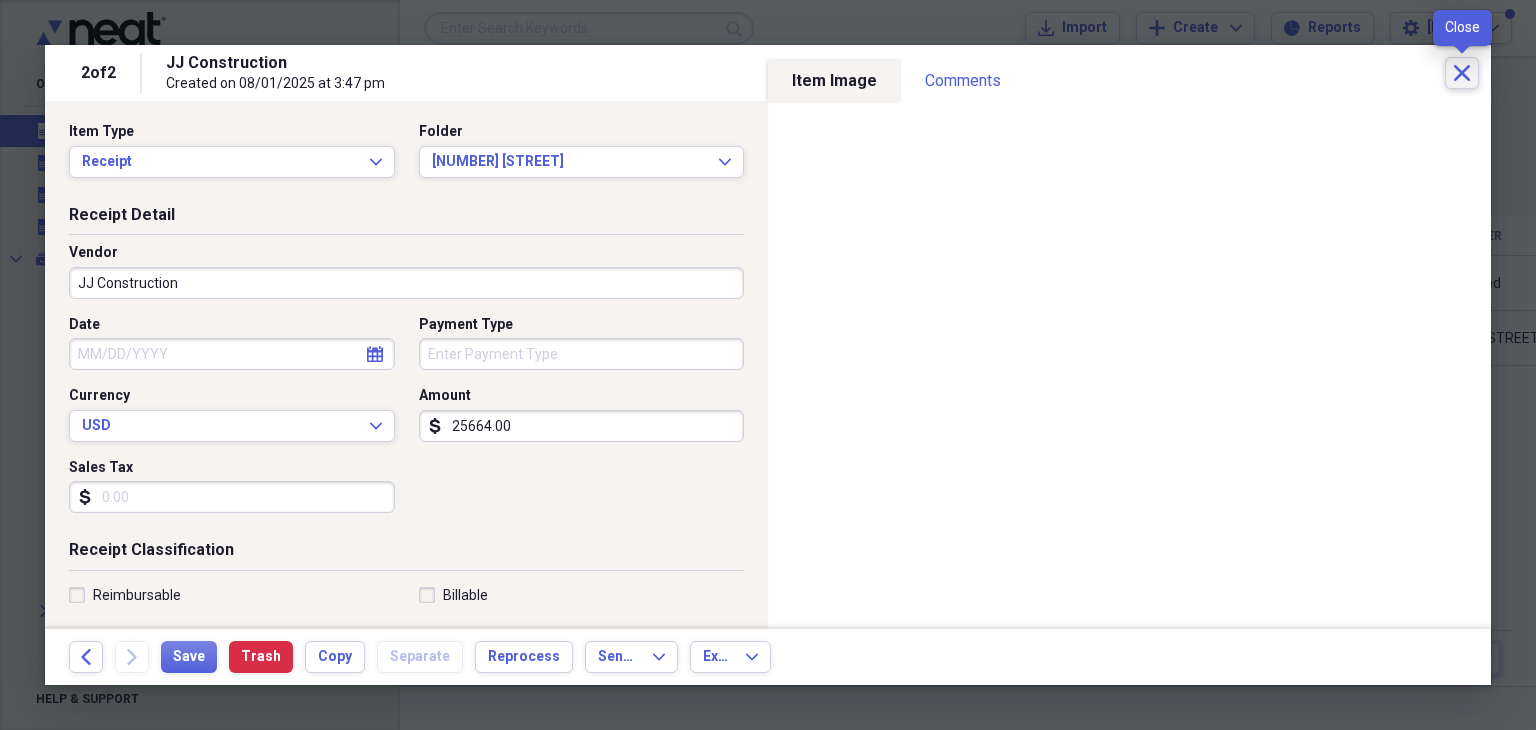 click on "Close" 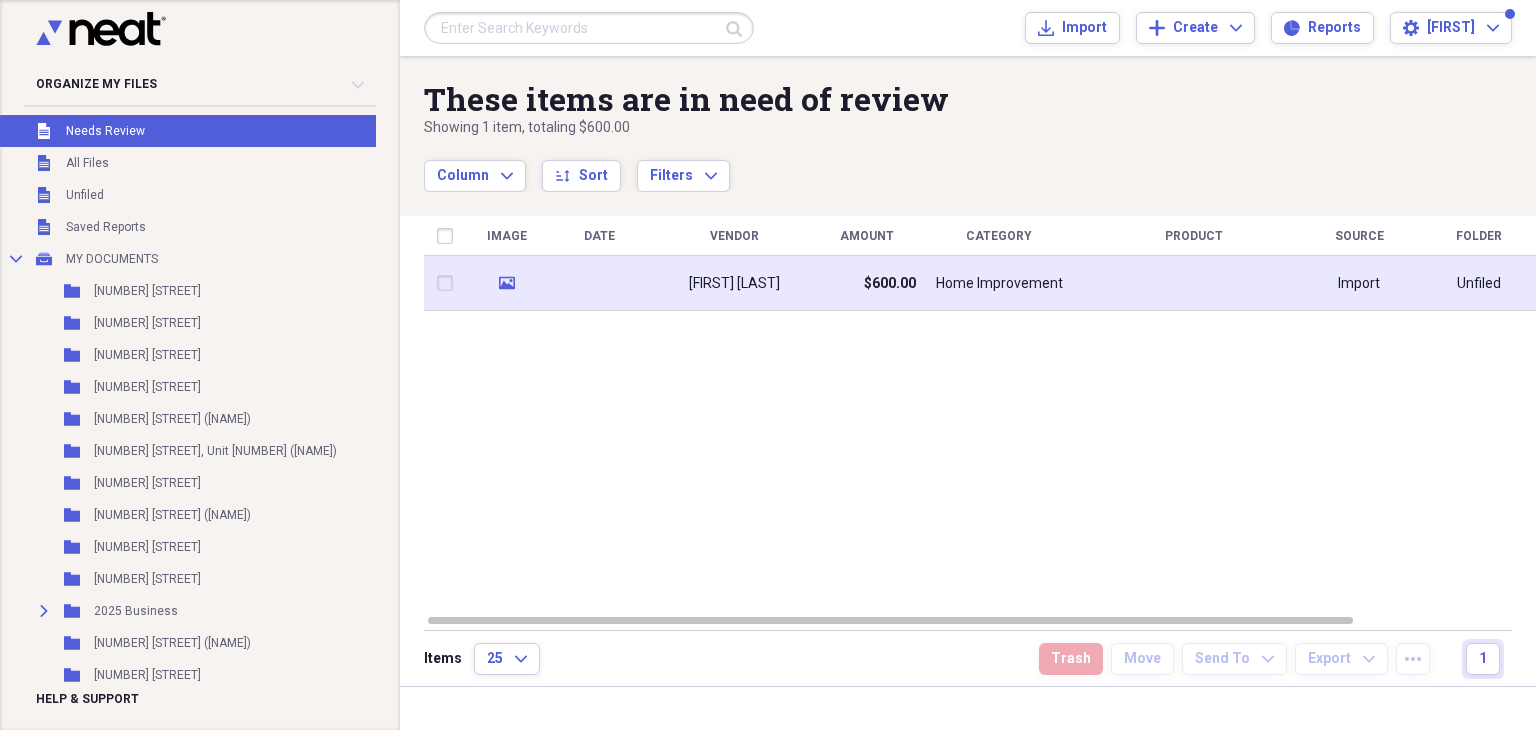 click on "[FIRST] [LAST]" at bounding box center [734, 284] 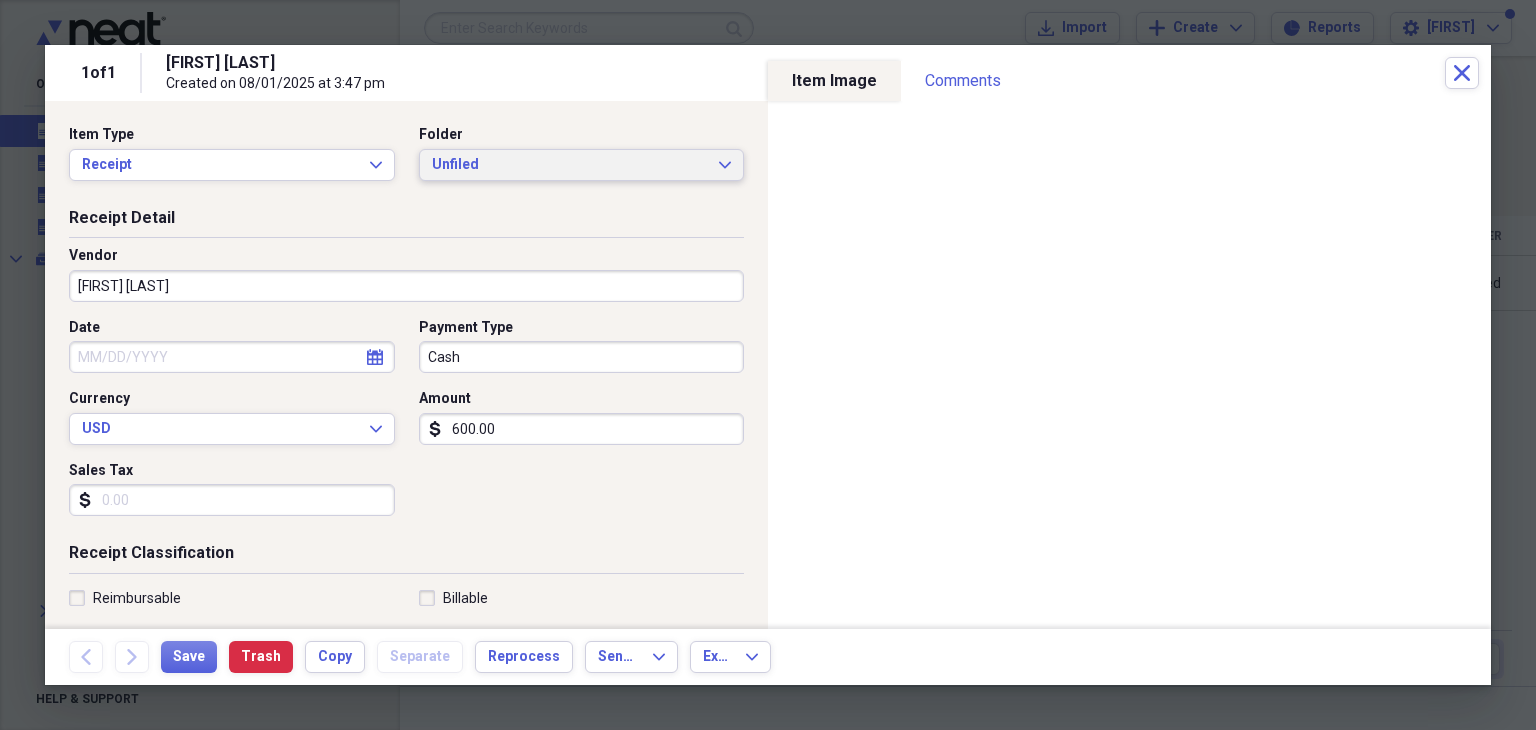 click on "Unfiled" at bounding box center [570, 165] 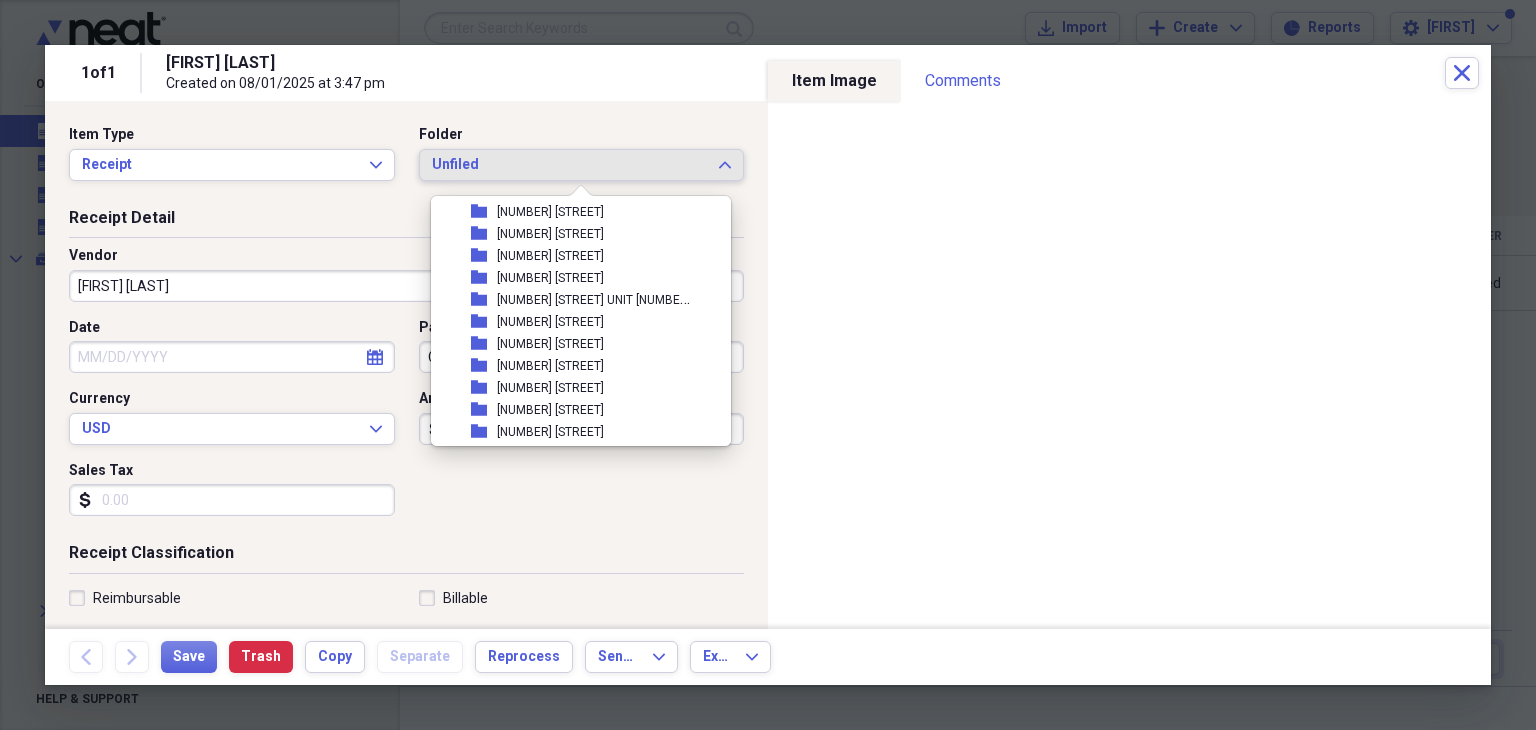 scroll, scrollTop: 339, scrollLeft: 0, axis: vertical 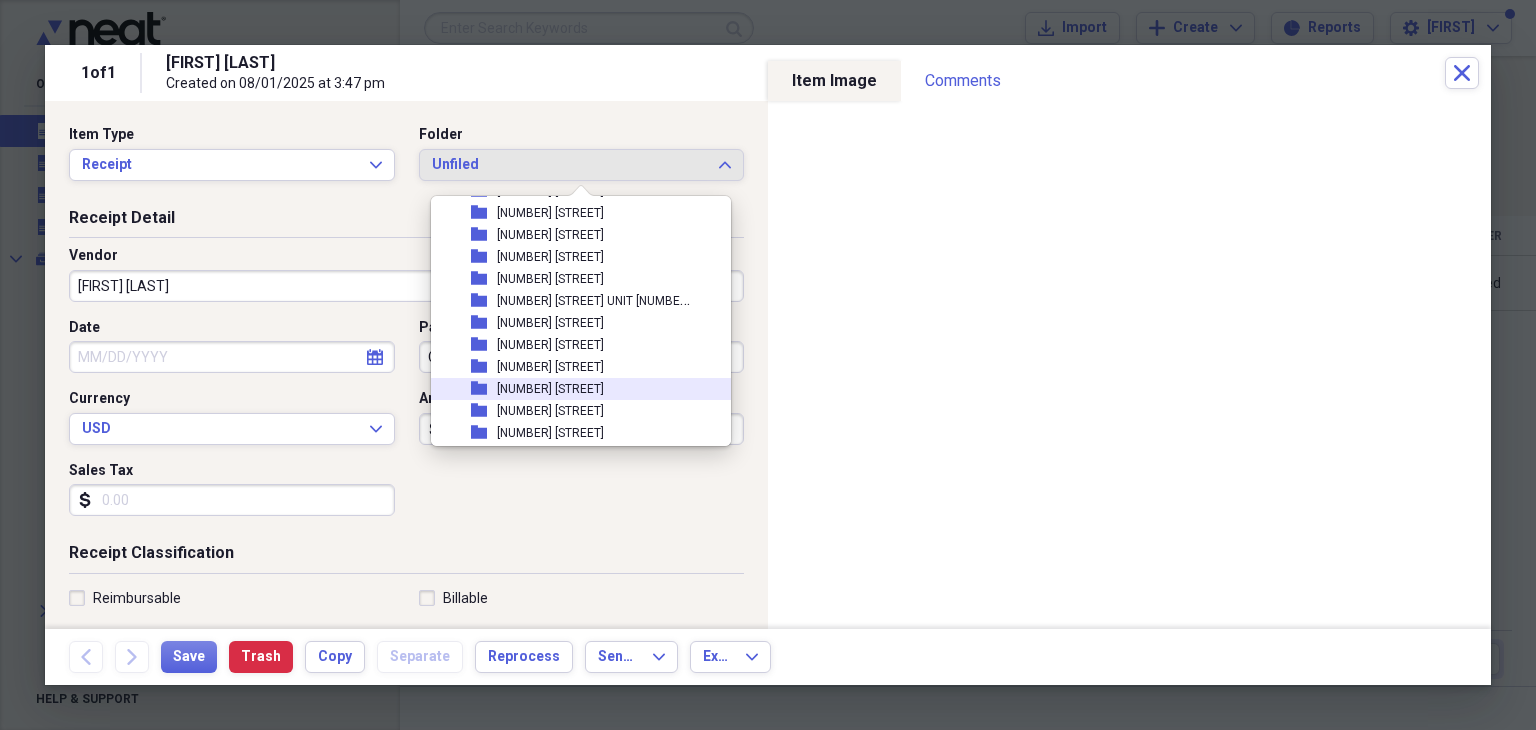click on "[NUMBER] [STREET]" at bounding box center (550, 389) 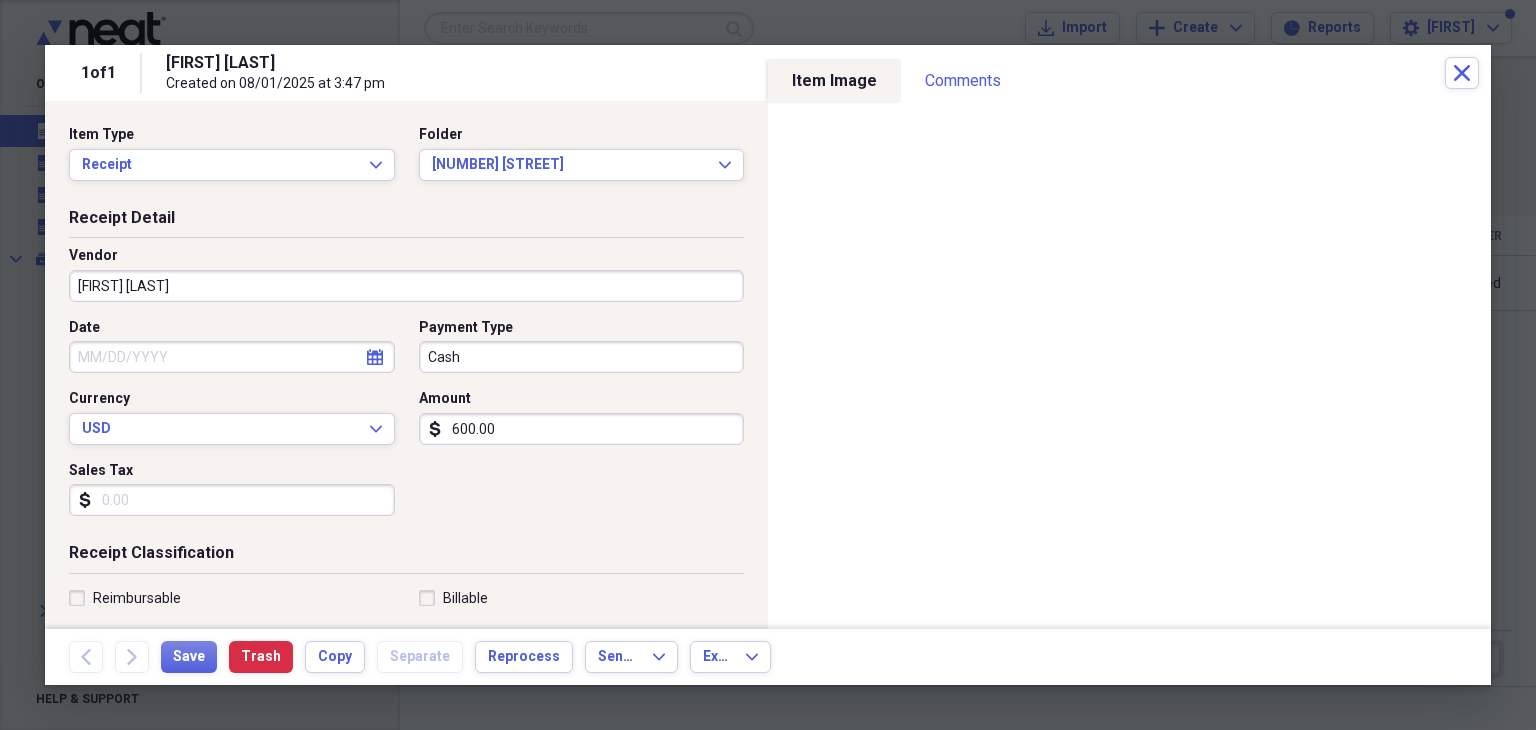 click on "[FIRST] [LAST]" at bounding box center (406, 286) 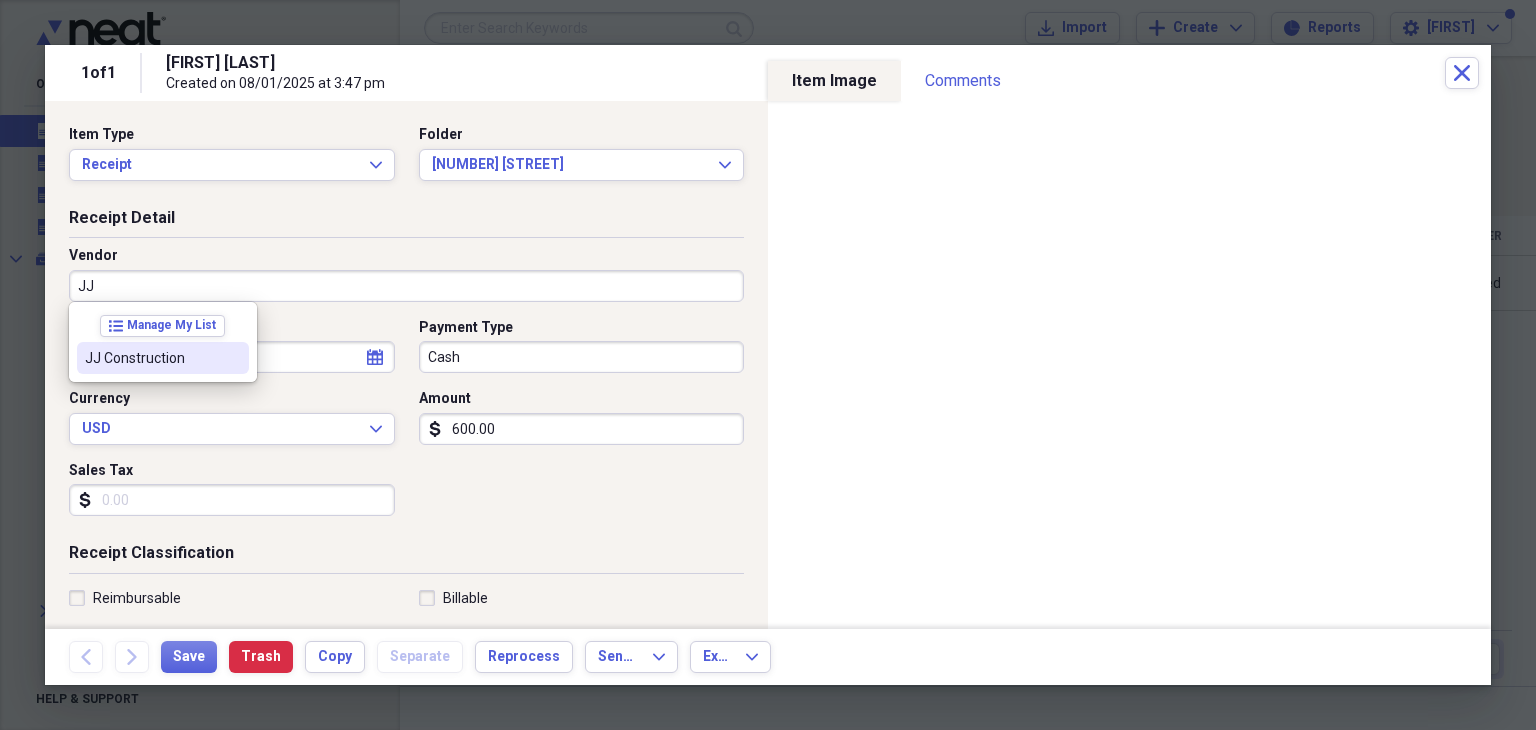 click on "JJ Construction" at bounding box center [151, 358] 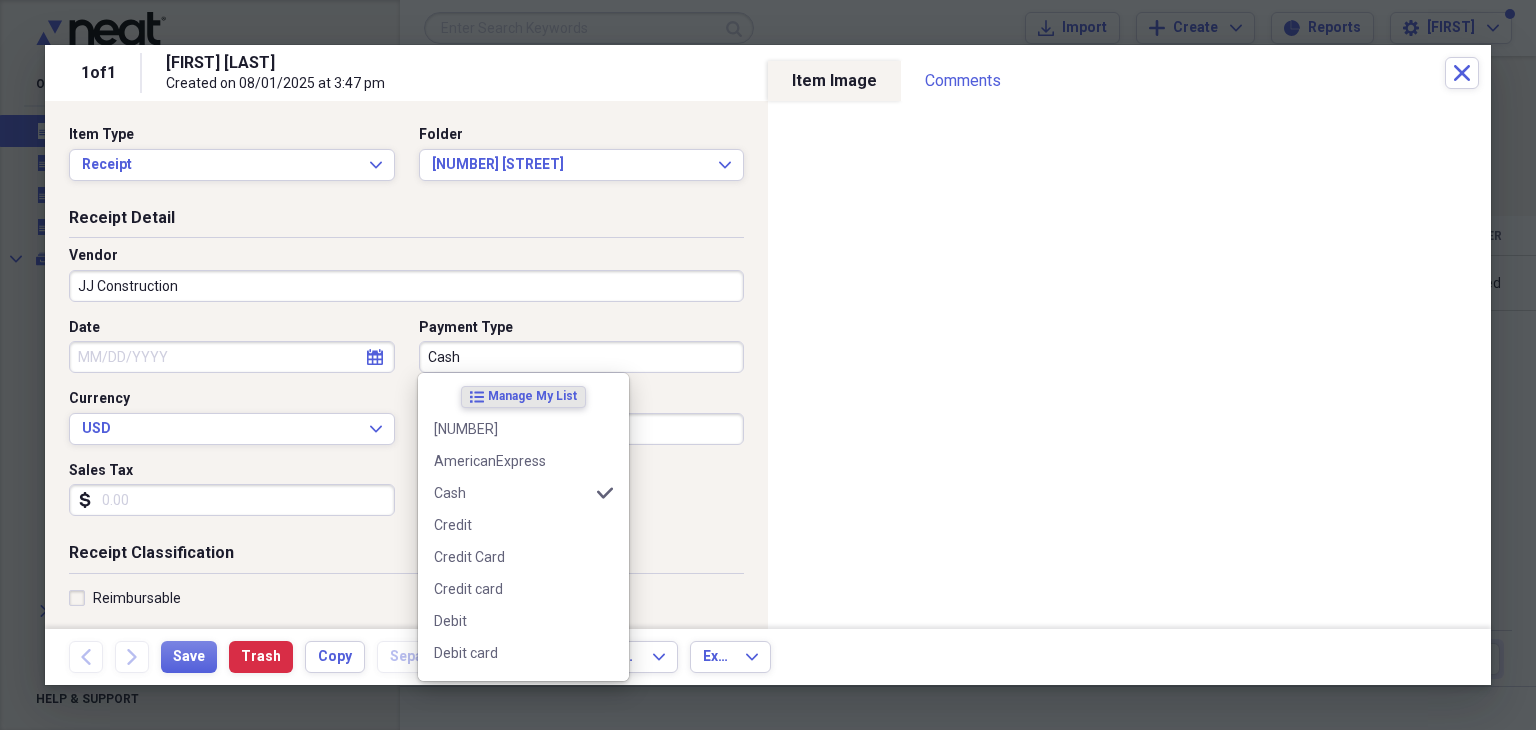 click on "Cash" at bounding box center [582, 357] 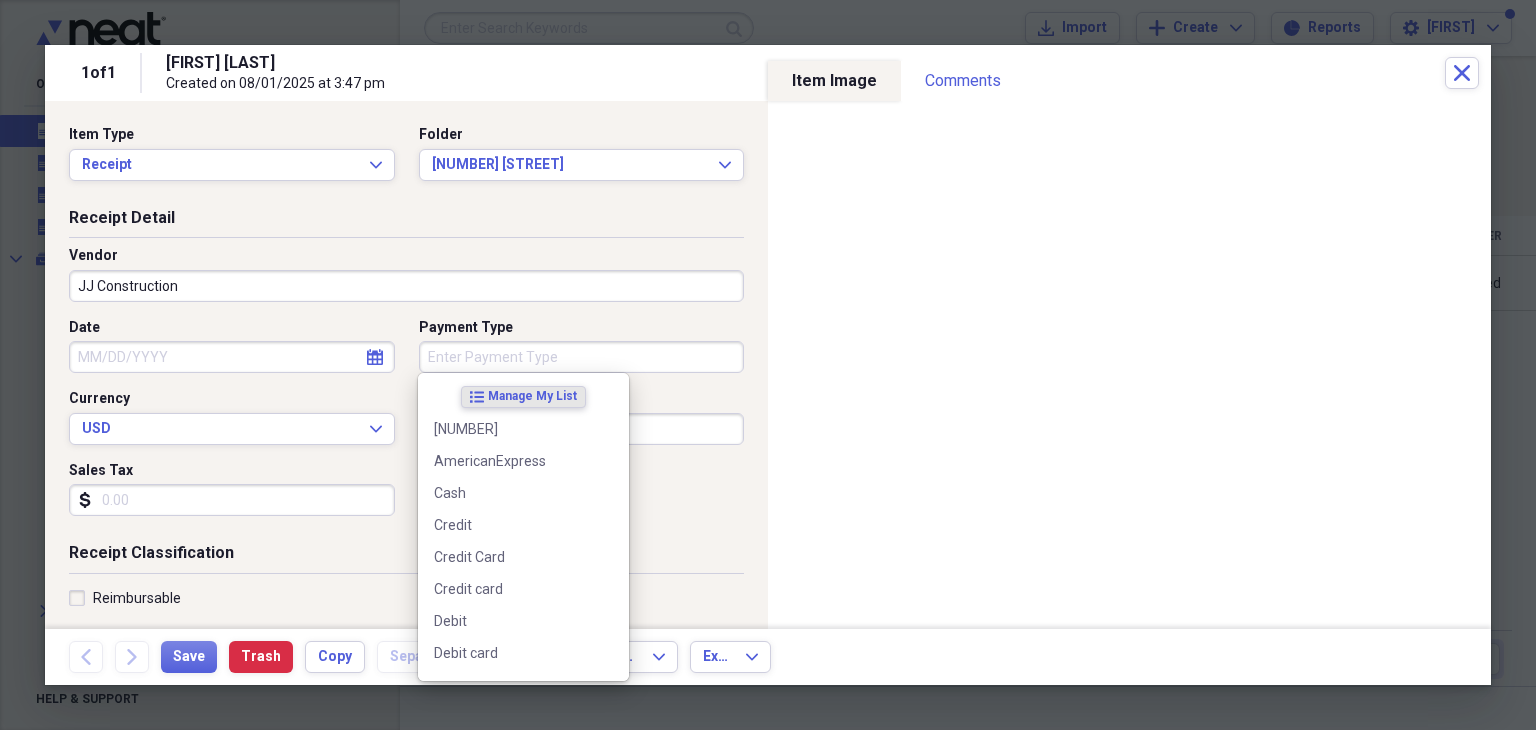 type 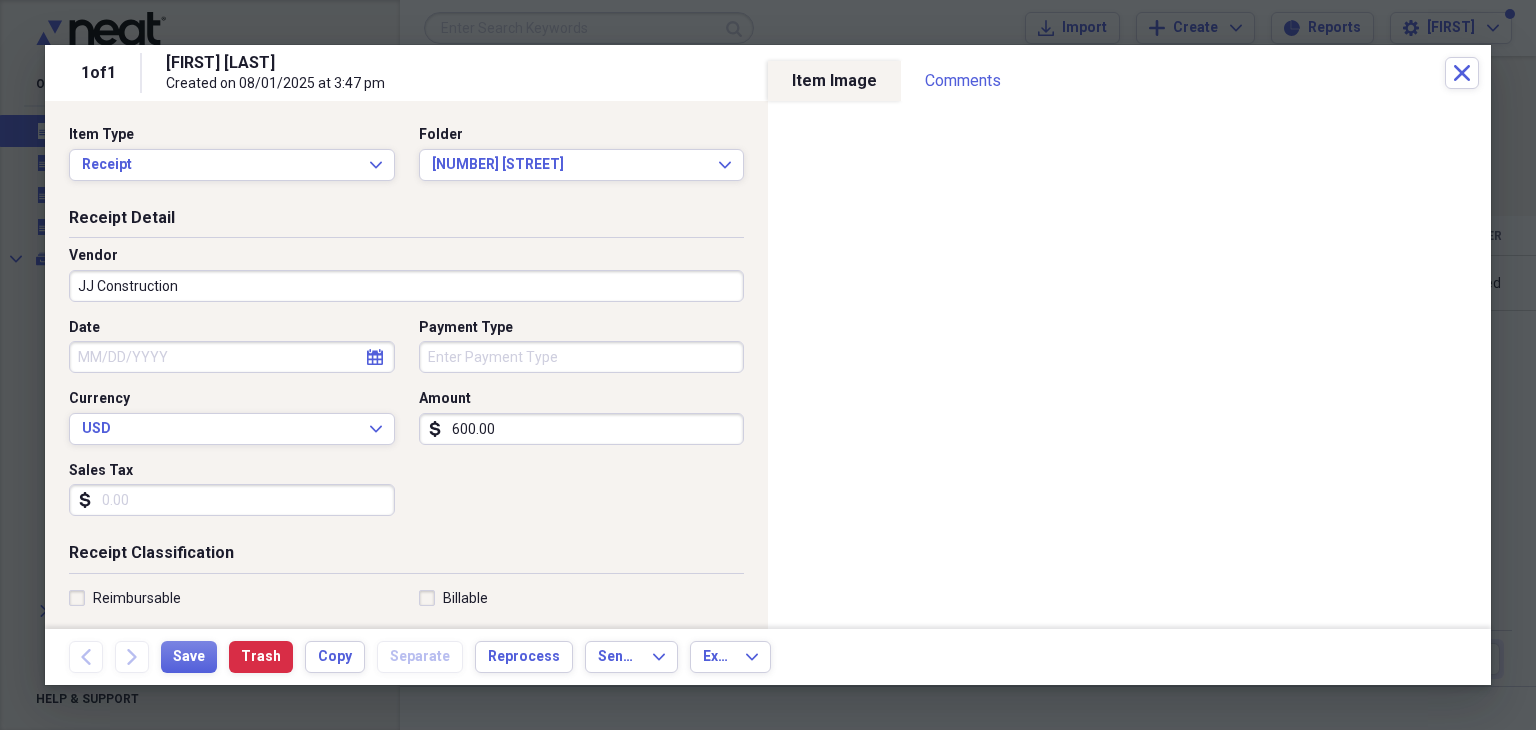 click on "600.00" at bounding box center [582, 429] 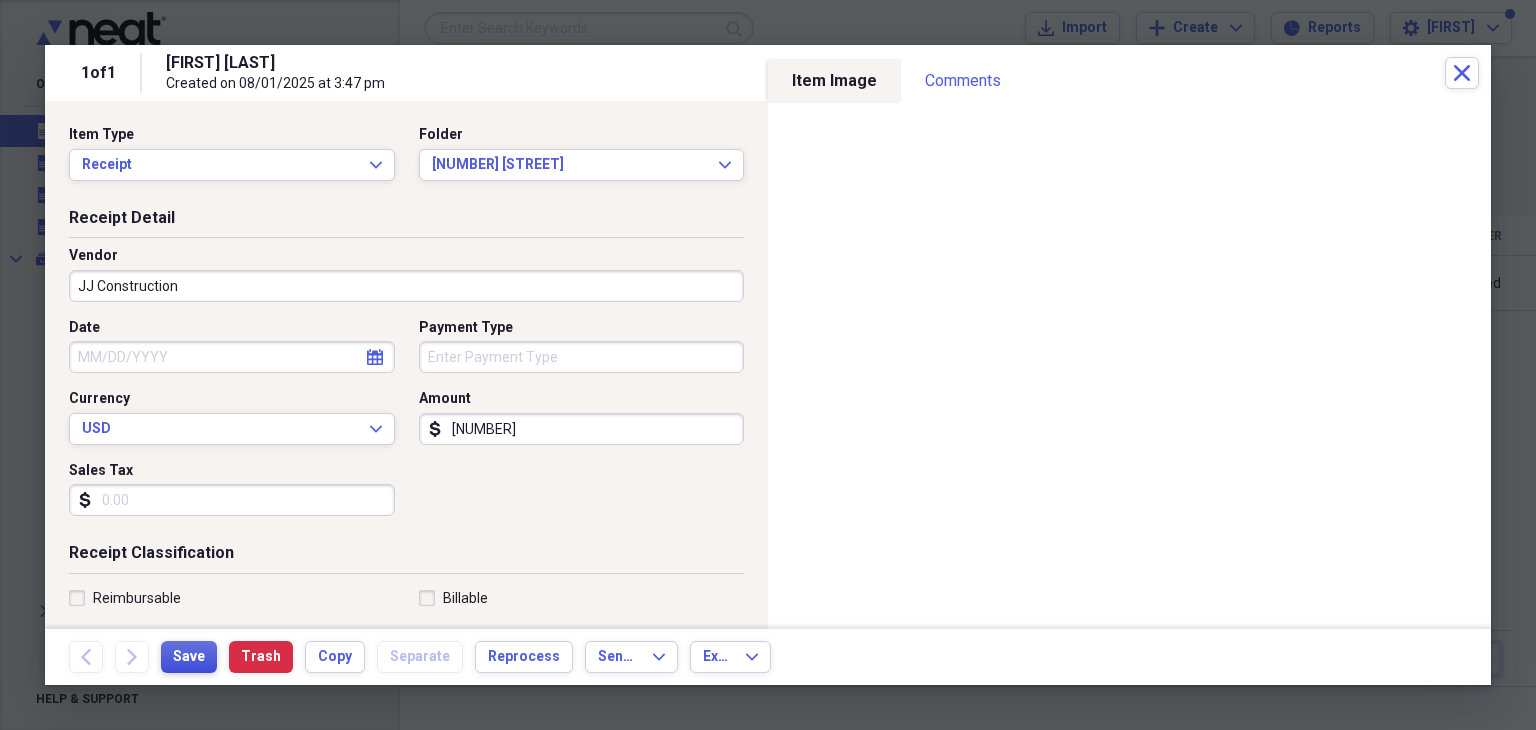 type on "[NUMBER]" 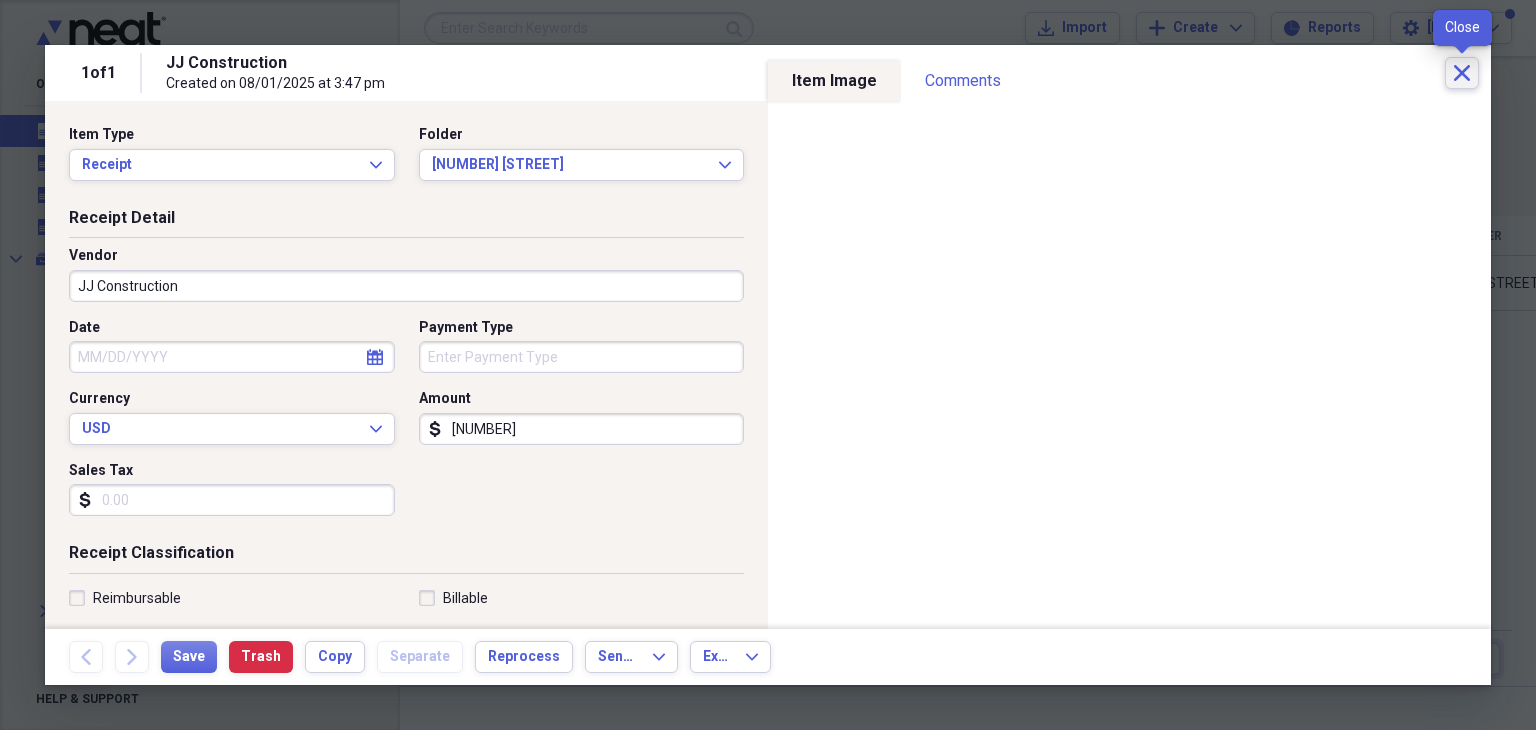 click on "Close" at bounding box center [1462, 73] 